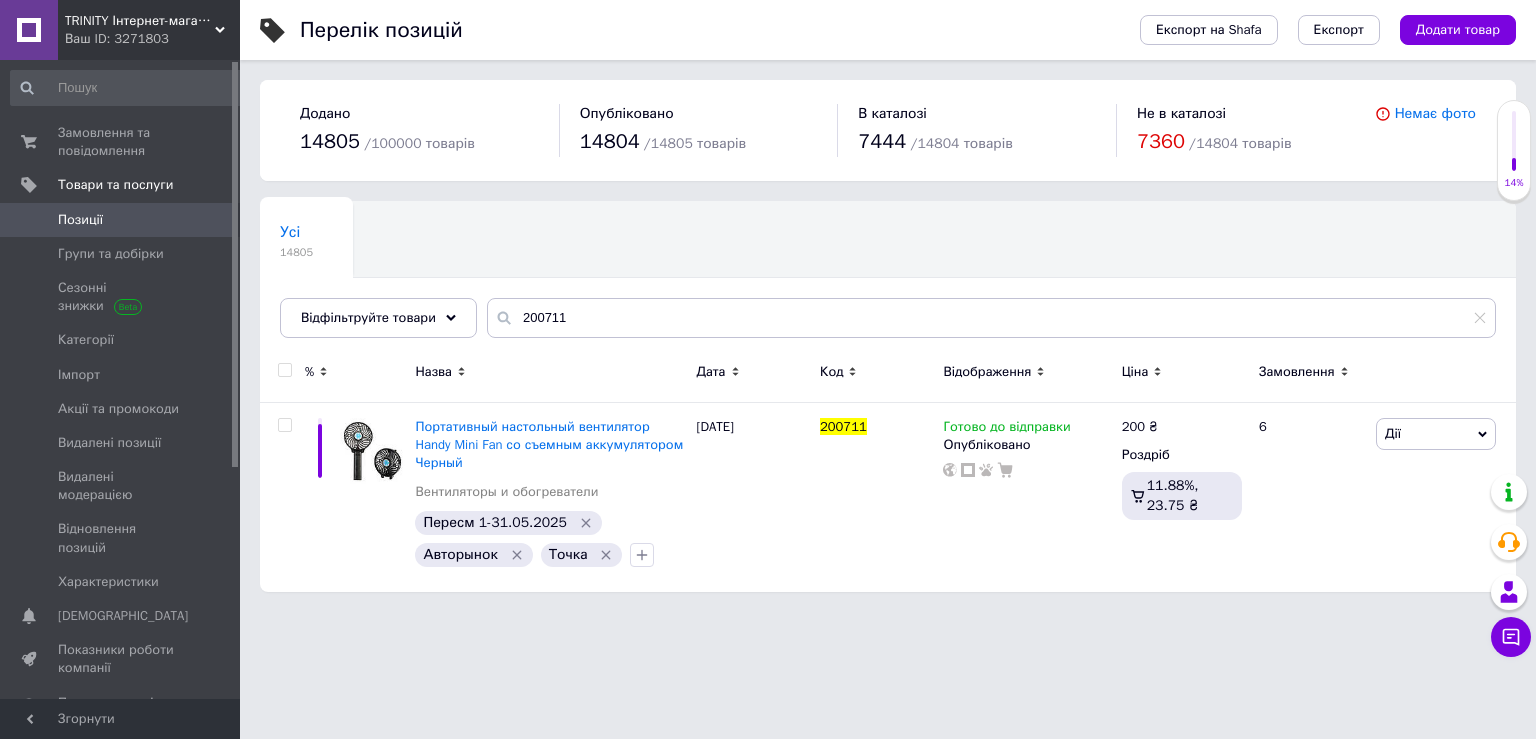 click on "200711" at bounding box center (991, 318) 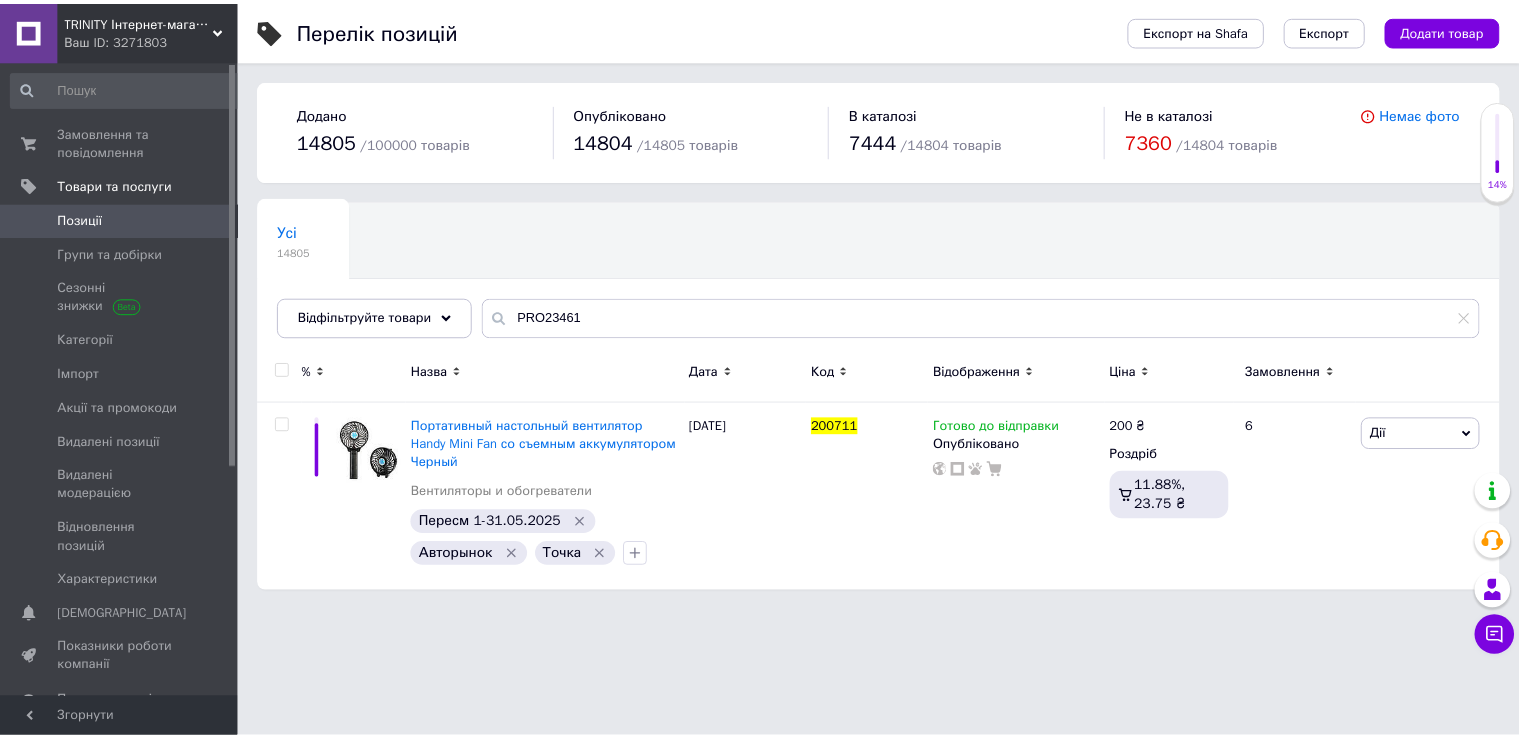 scroll, scrollTop: 0, scrollLeft: 0, axis: both 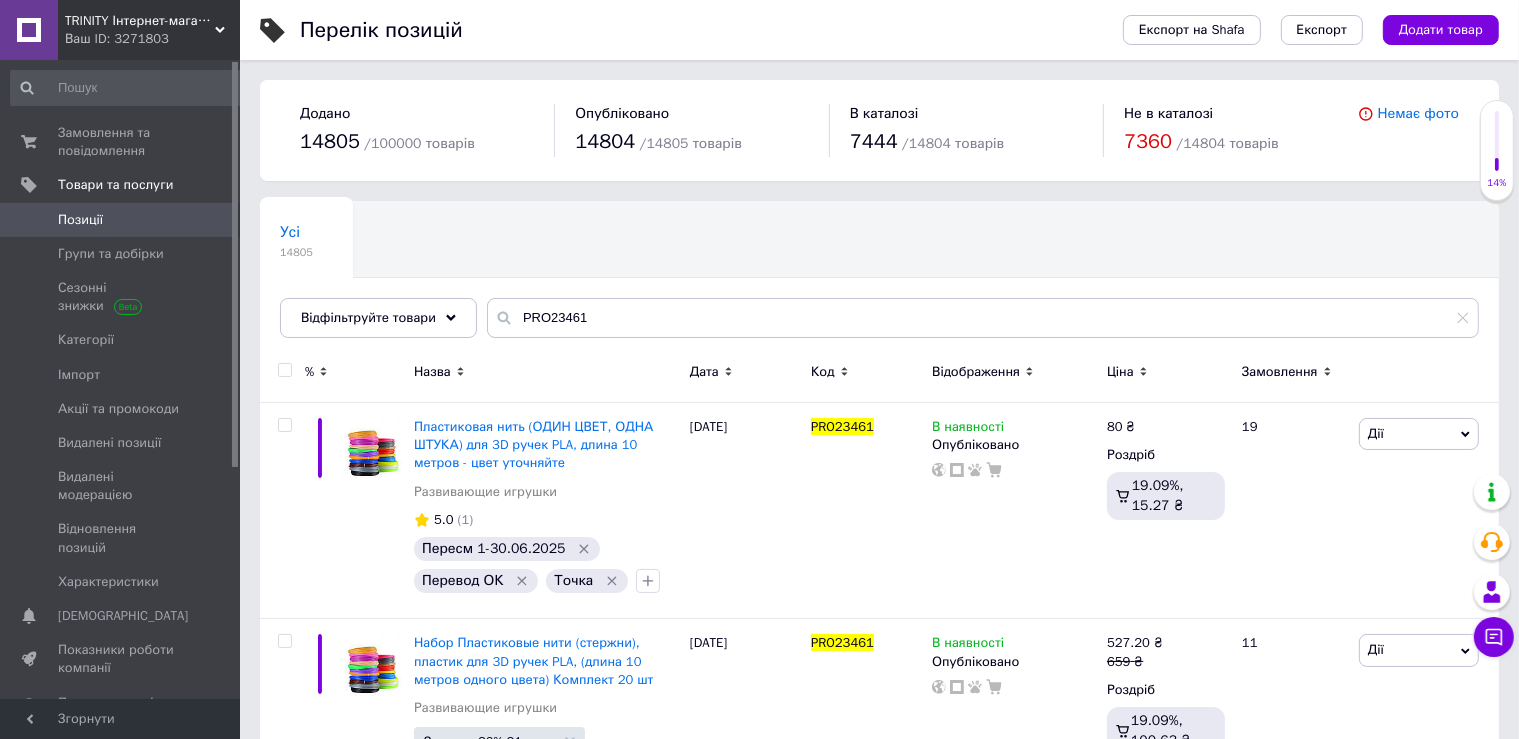 type on "PRO23461" 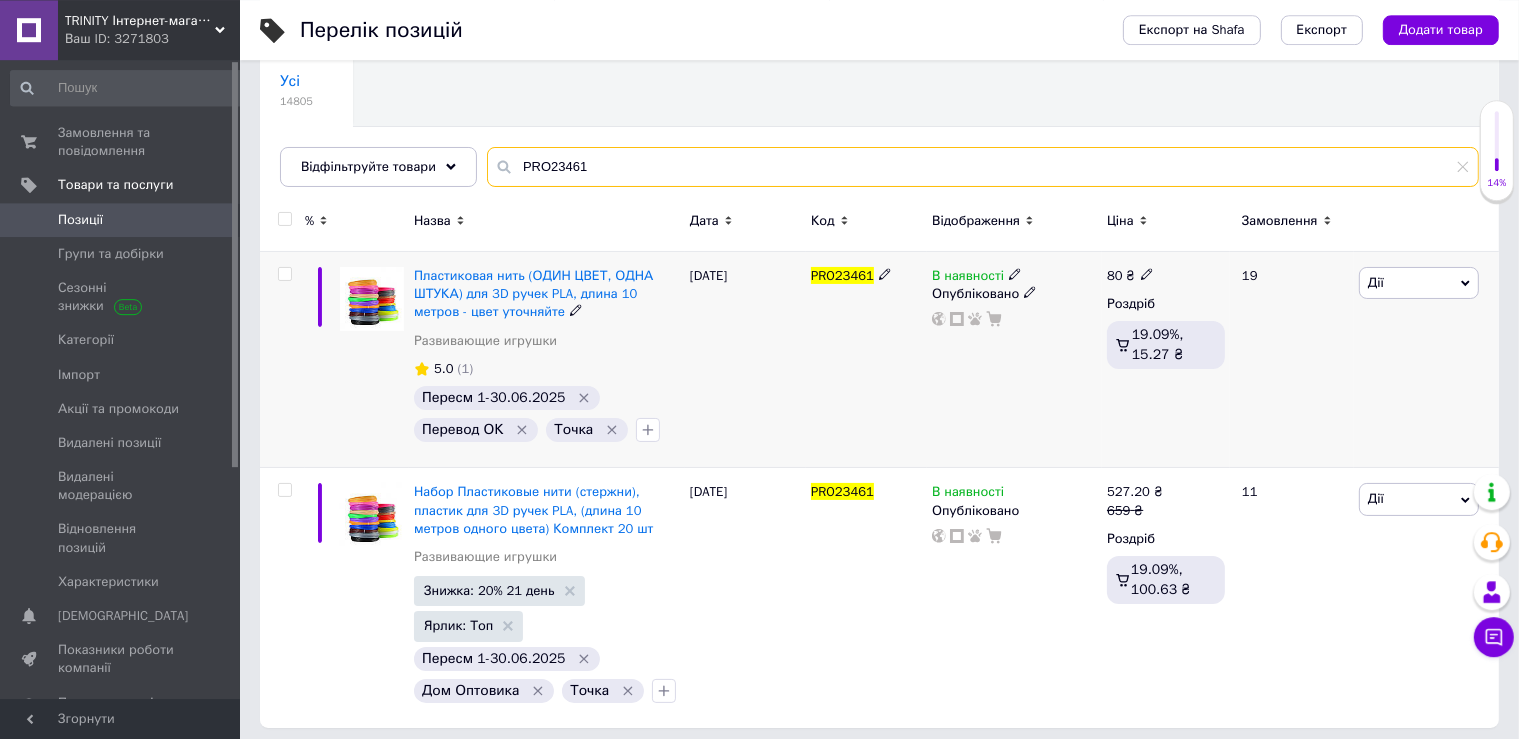 scroll, scrollTop: 158, scrollLeft: 0, axis: vertical 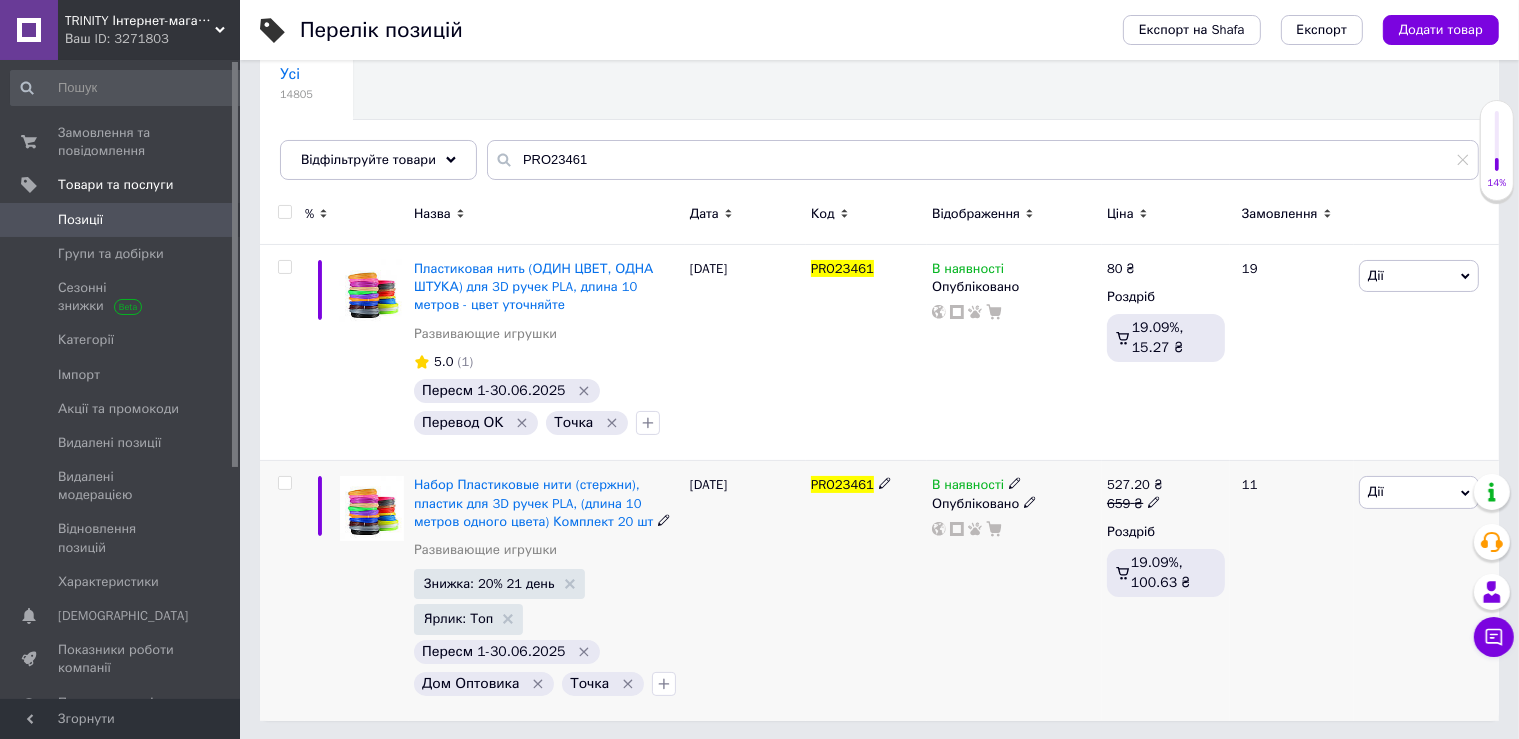 click 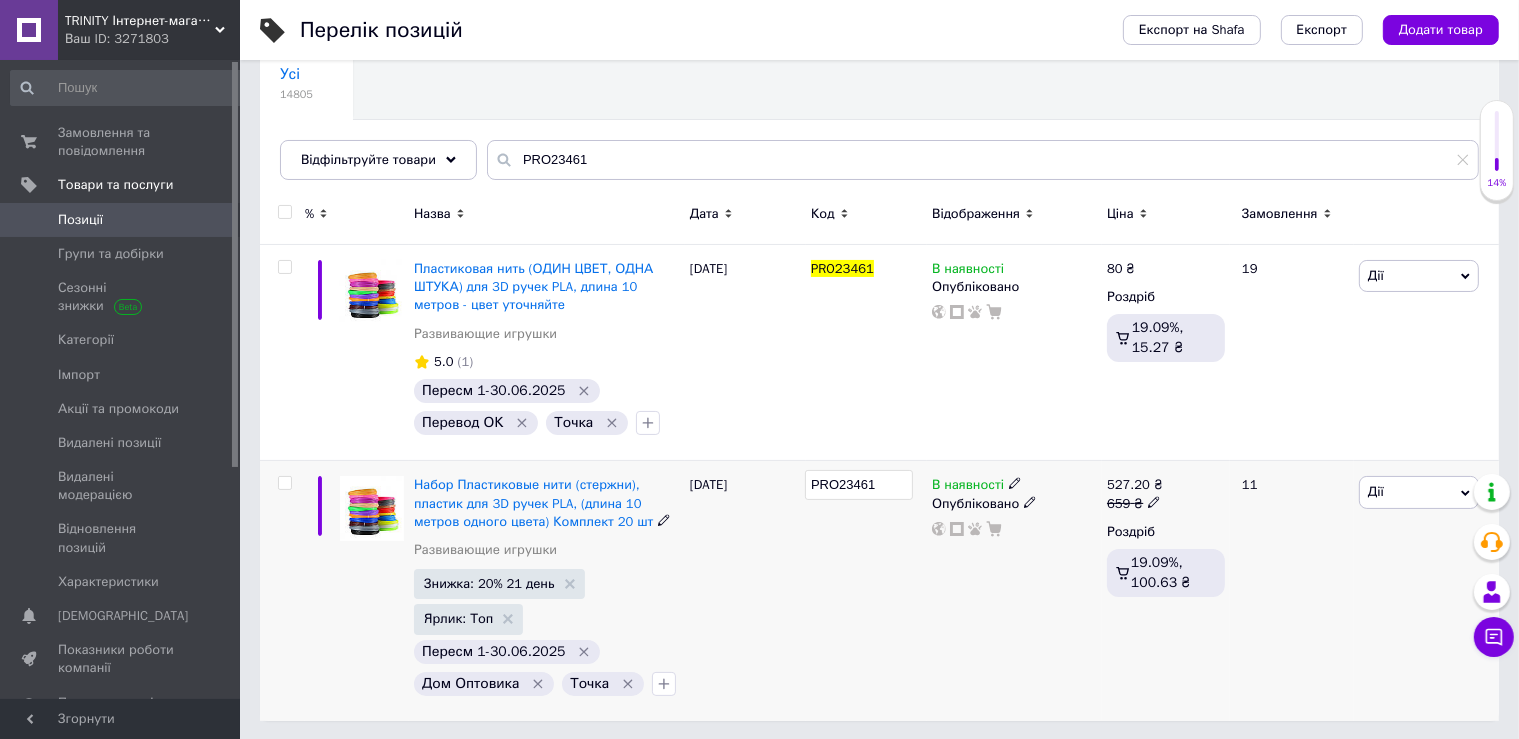drag, startPoint x: 835, startPoint y: 482, endPoint x: 812, endPoint y: 486, distance: 23.345236 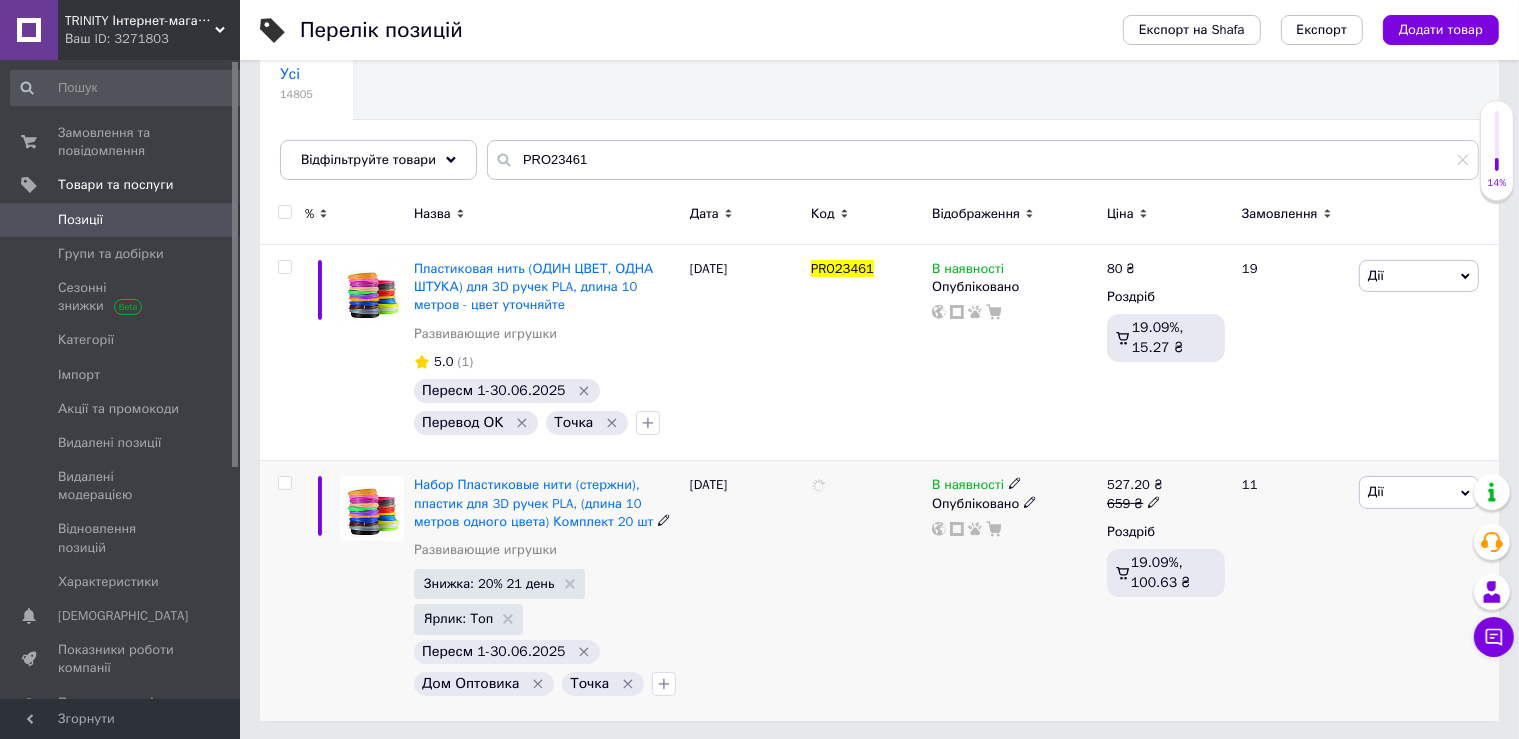 click at bounding box center [866, 591] 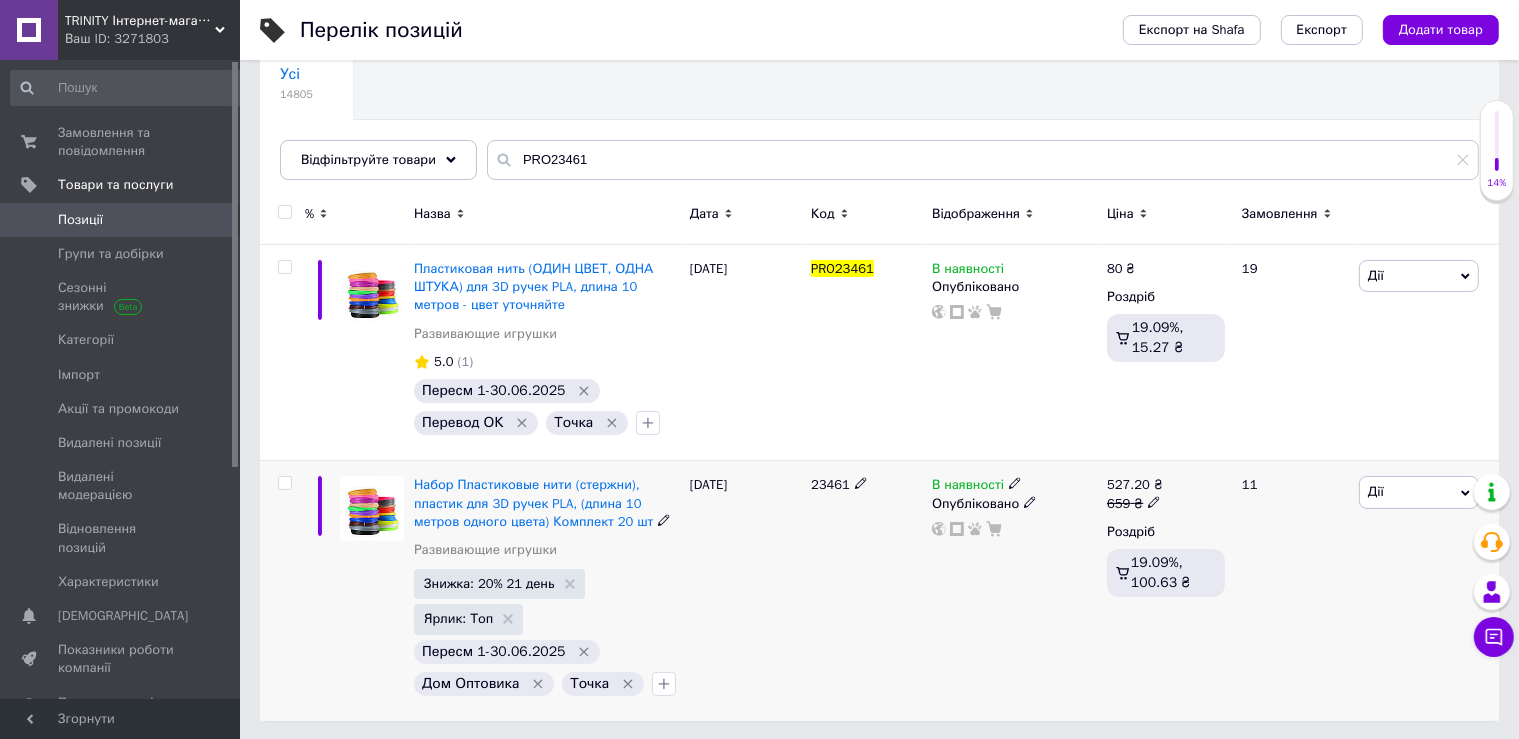 click on "23461" at bounding box center (866, 591) 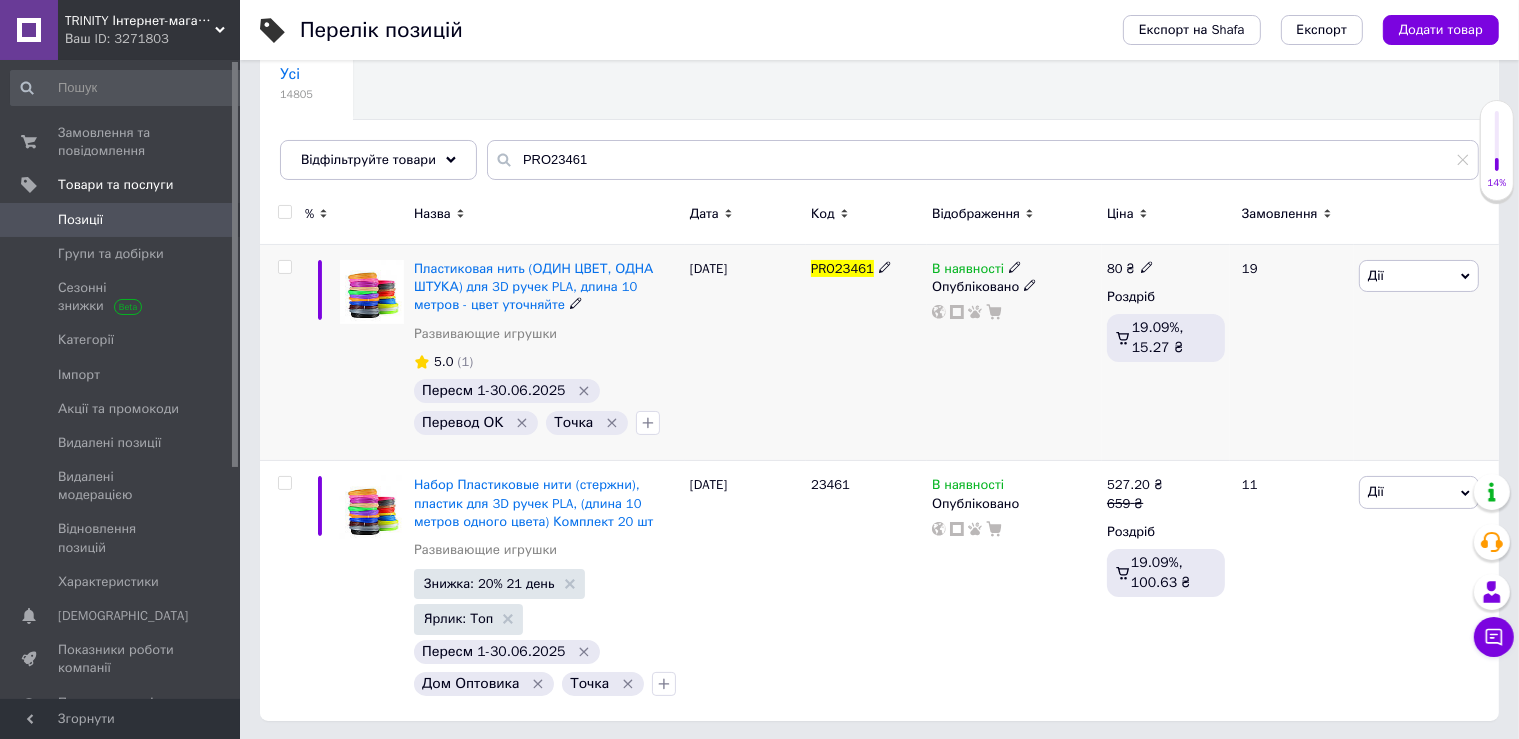 click 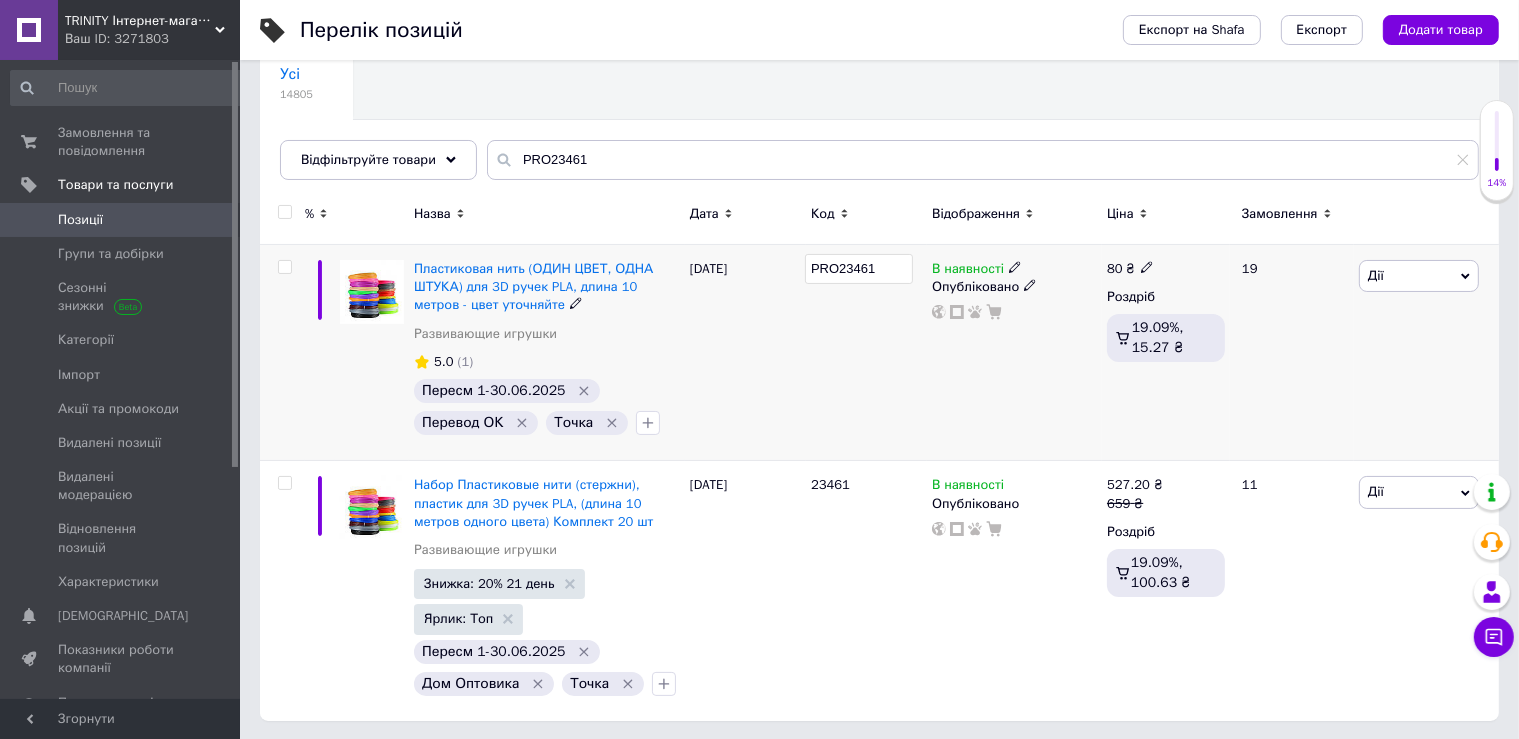 drag, startPoint x: 834, startPoint y: 268, endPoint x: 788, endPoint y: 271, distance: 46.09772 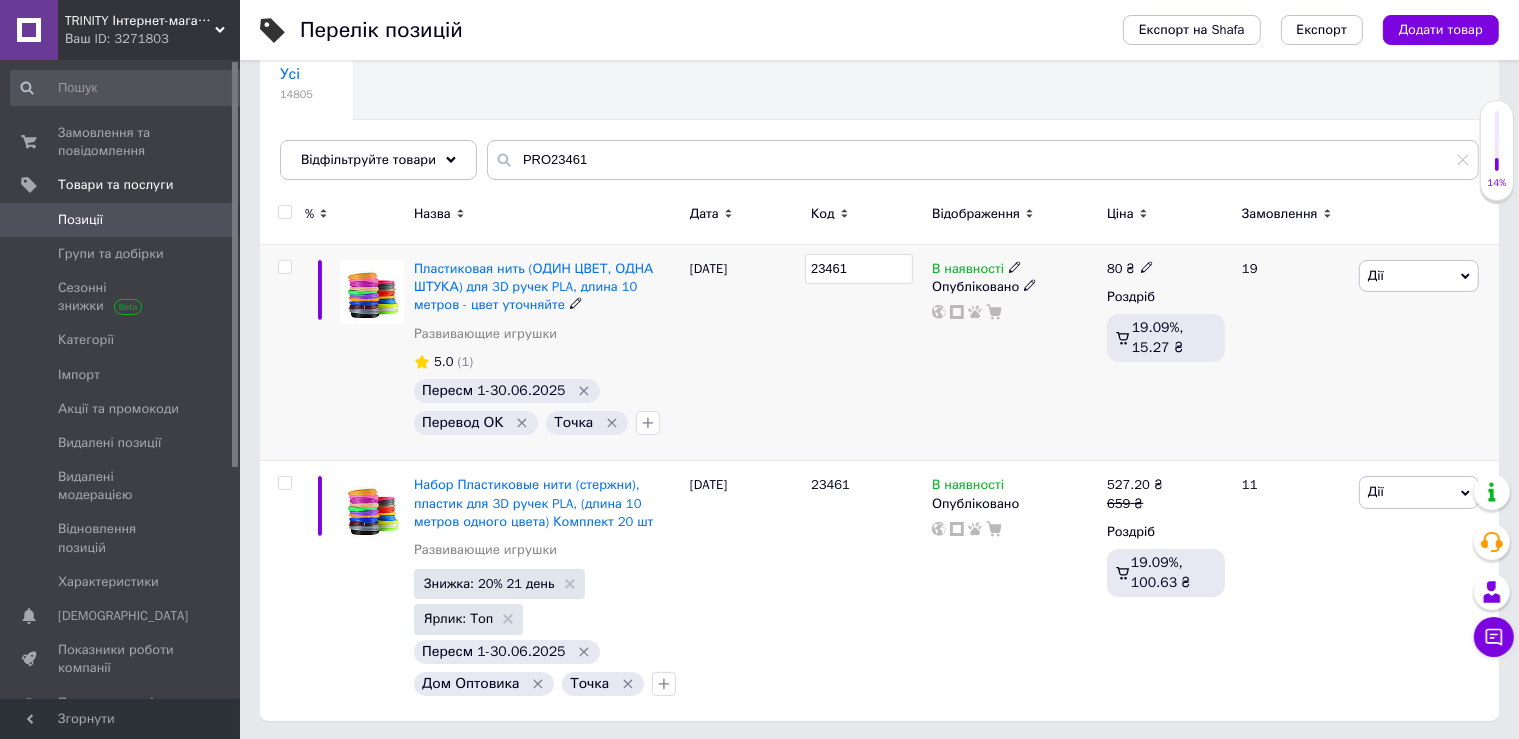 click on "23461" at bounding box center [866, 353] 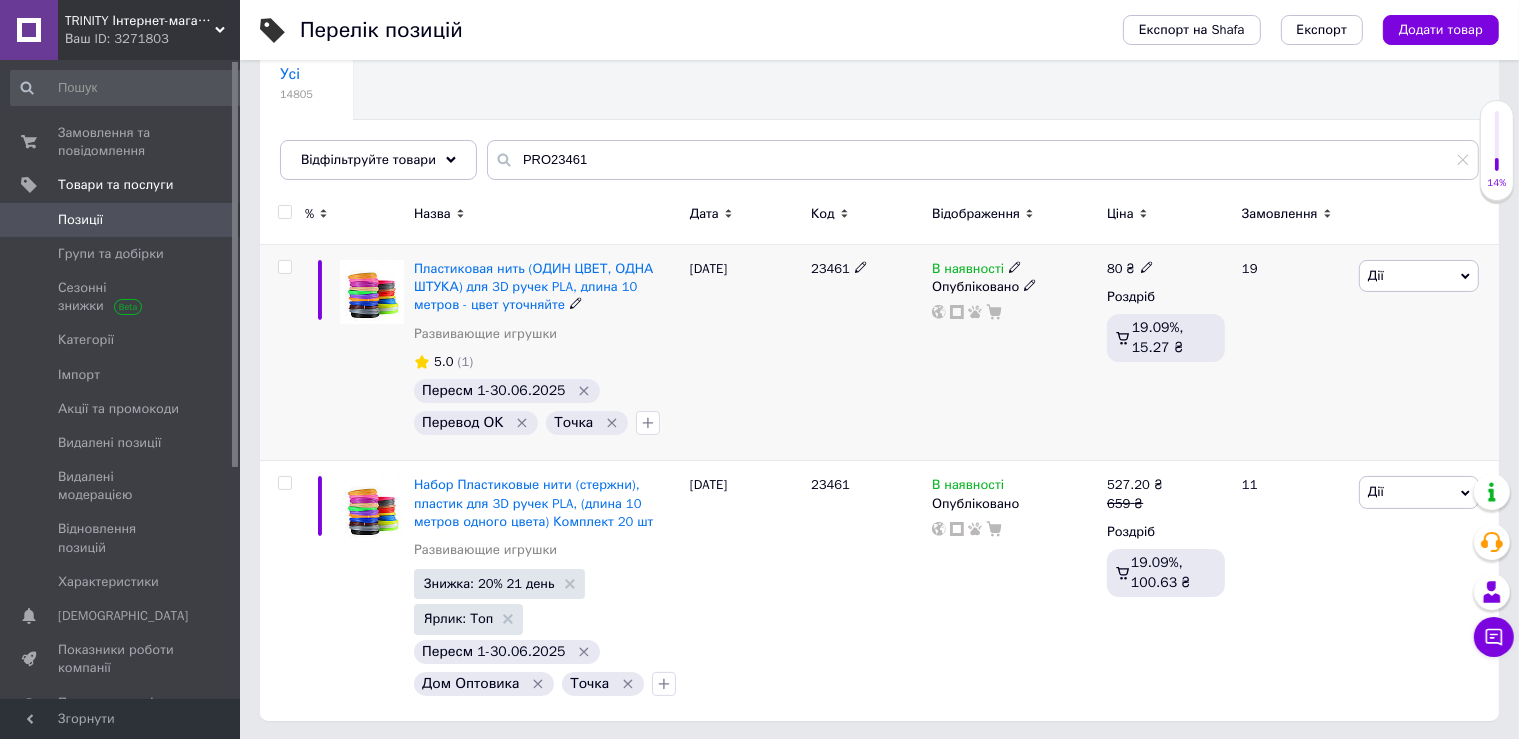 click 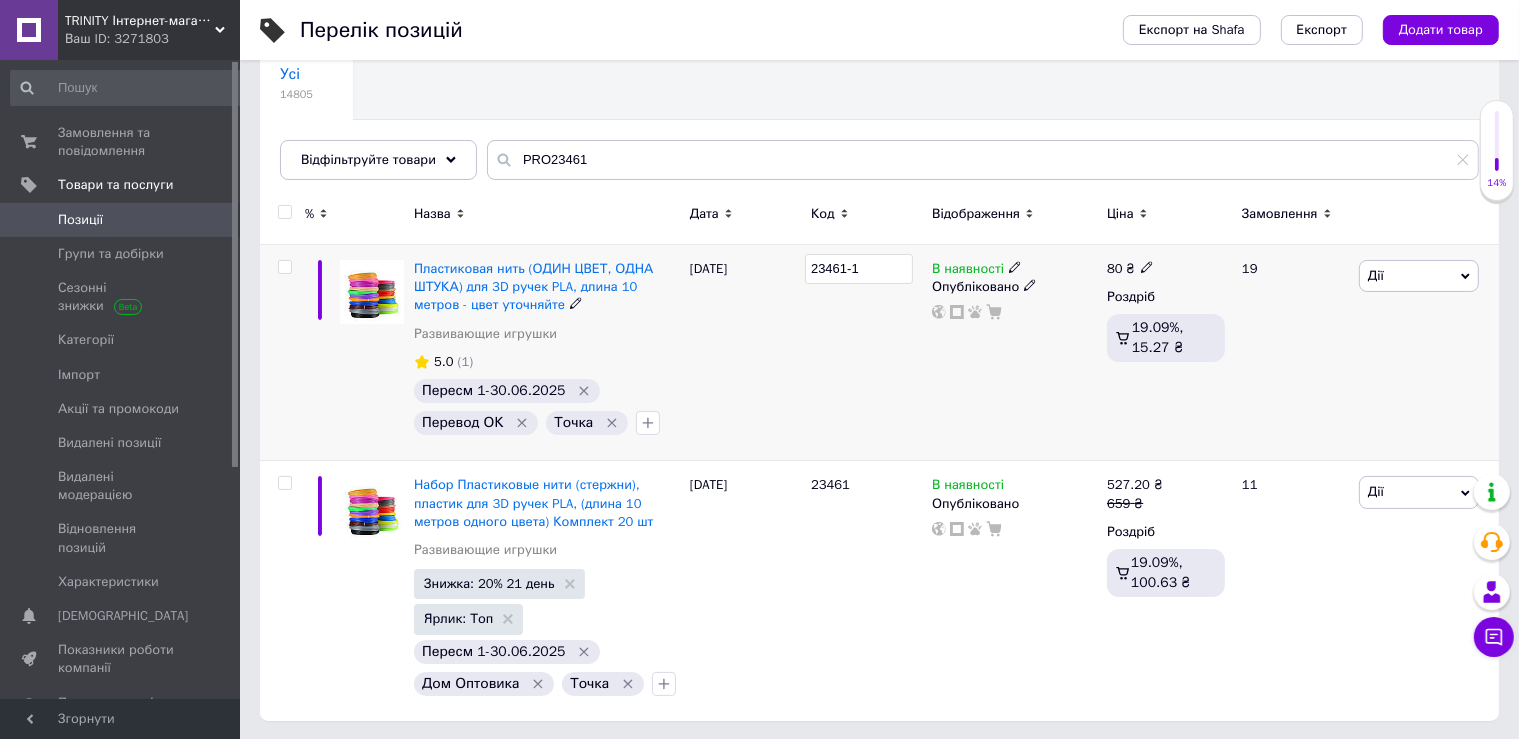 click on "23461-1" at bounding box center [859, 269] 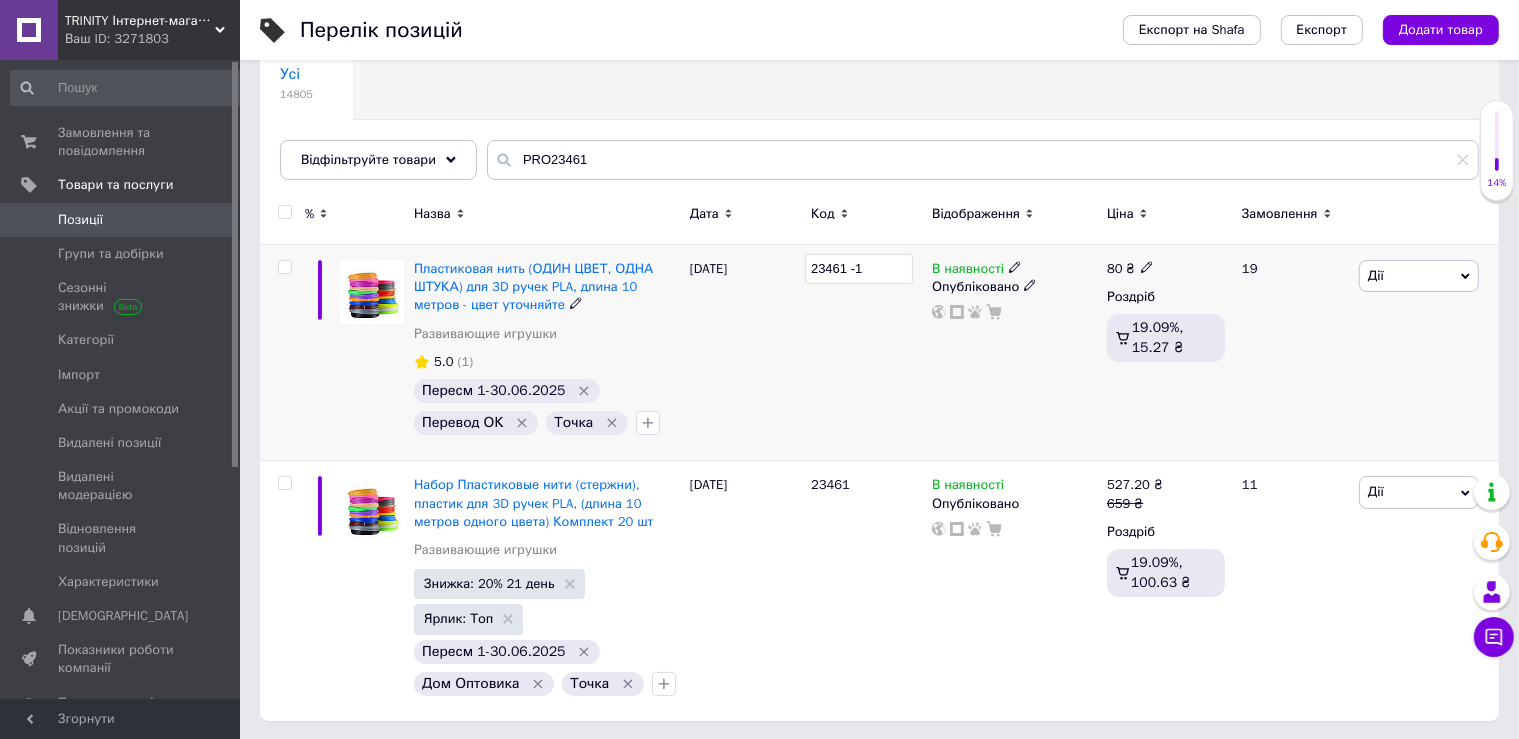 click on "23461 -1" at bounding box center (866, 353) 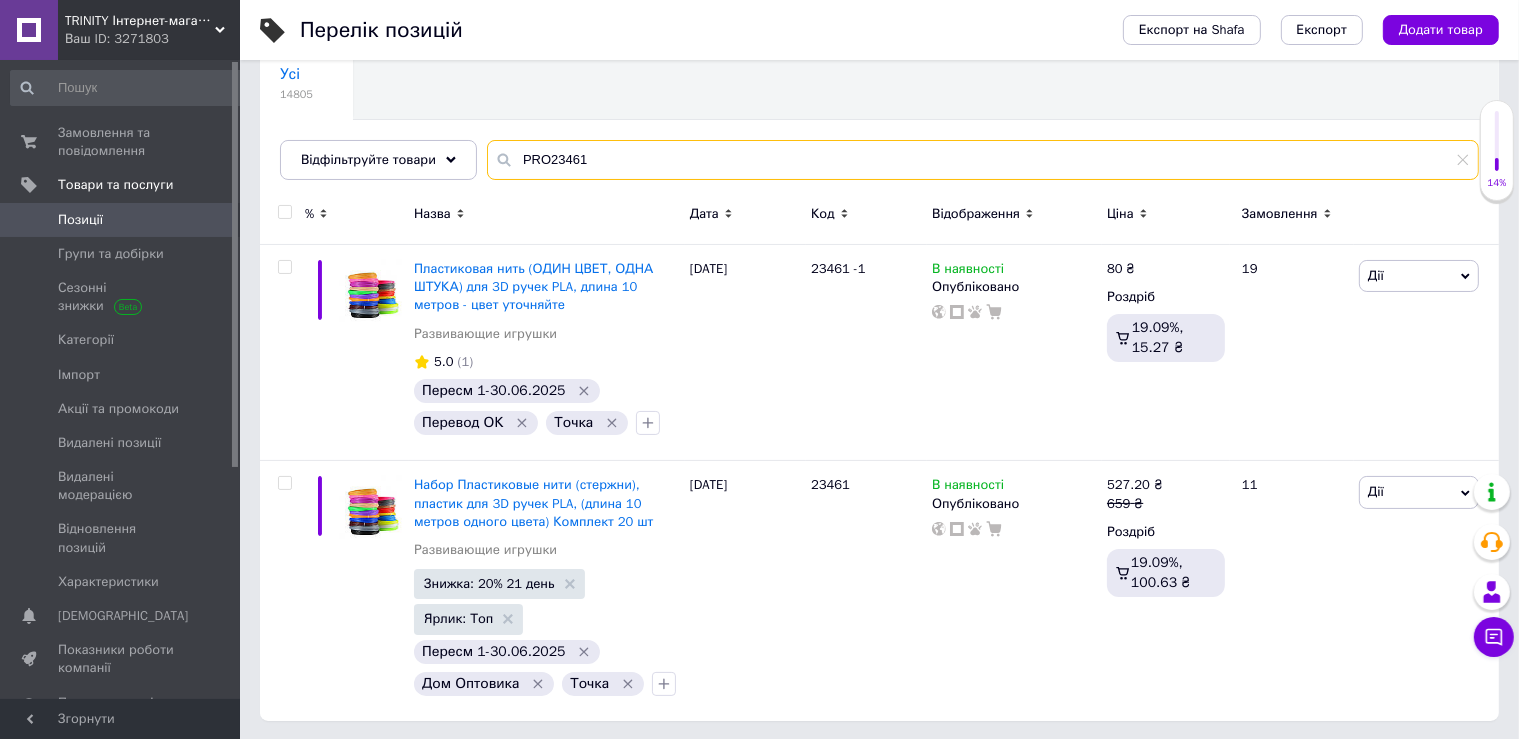 drag, startPoint x: 480, startPoint y: 165, endPoint x: 418, endPoint y: 165, distance: 62 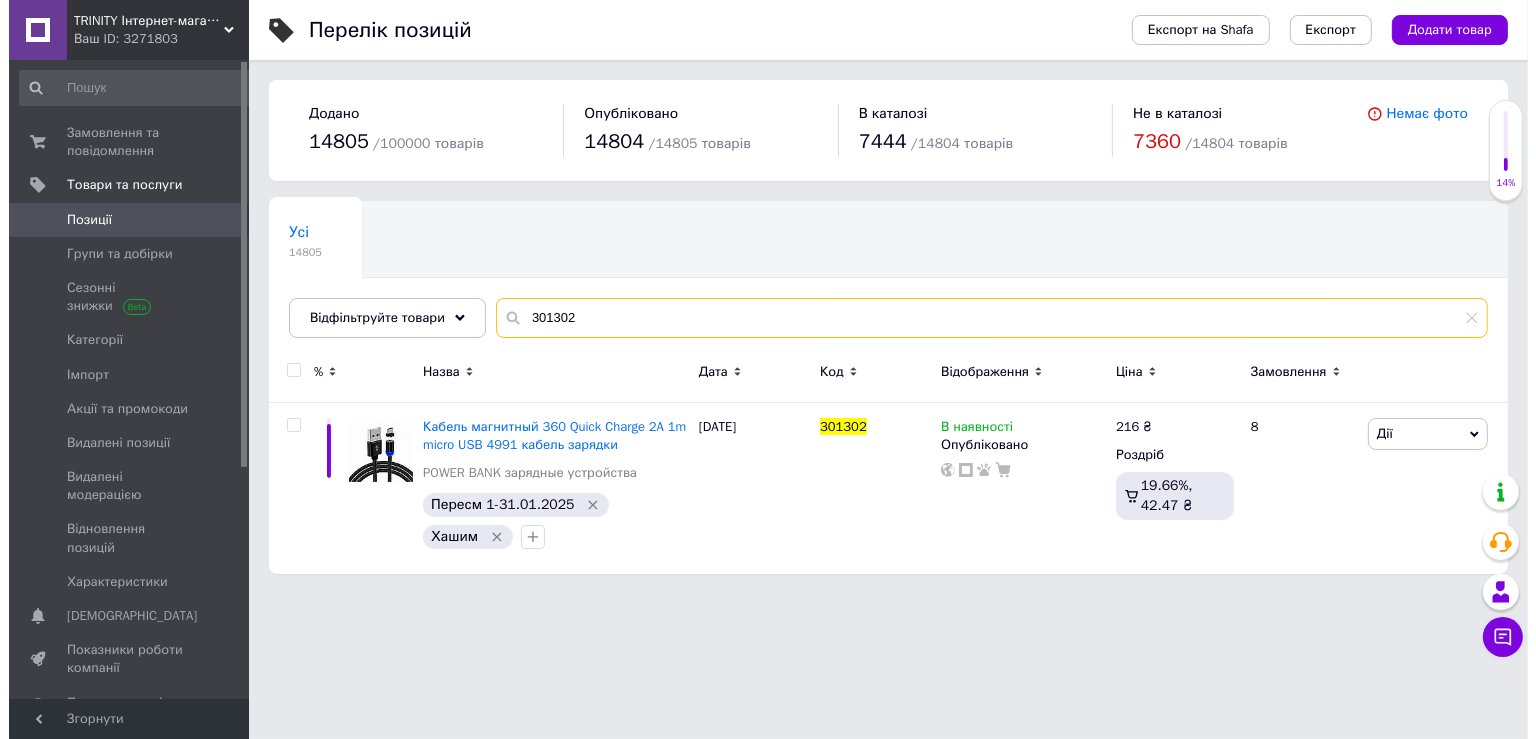 scroll, scrollTop: 0, scrollLeft: 0, axis: both 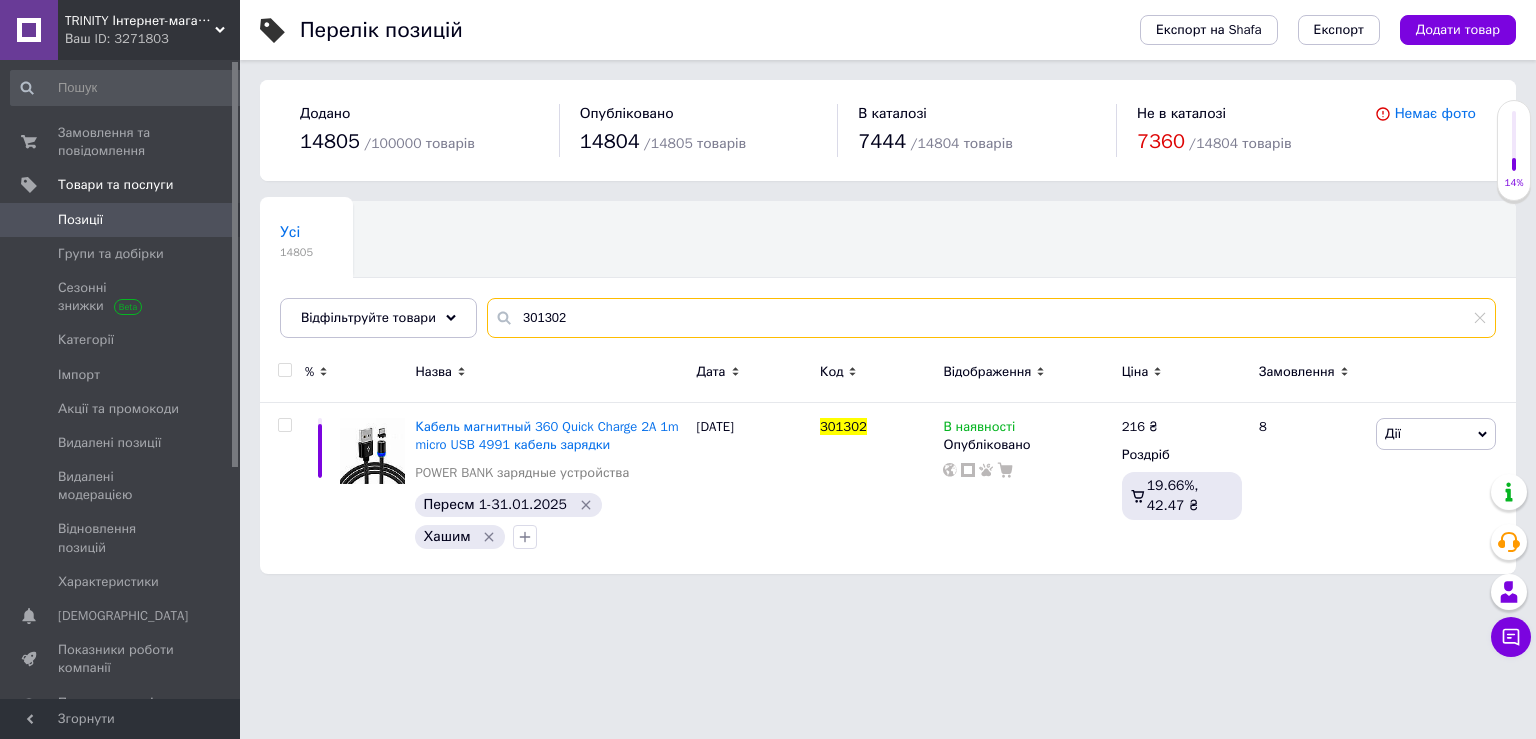drag, startPoint x: 562, startPoint y: 333, endPoint x: 406, endPoint y: 347, distance: 156.62694 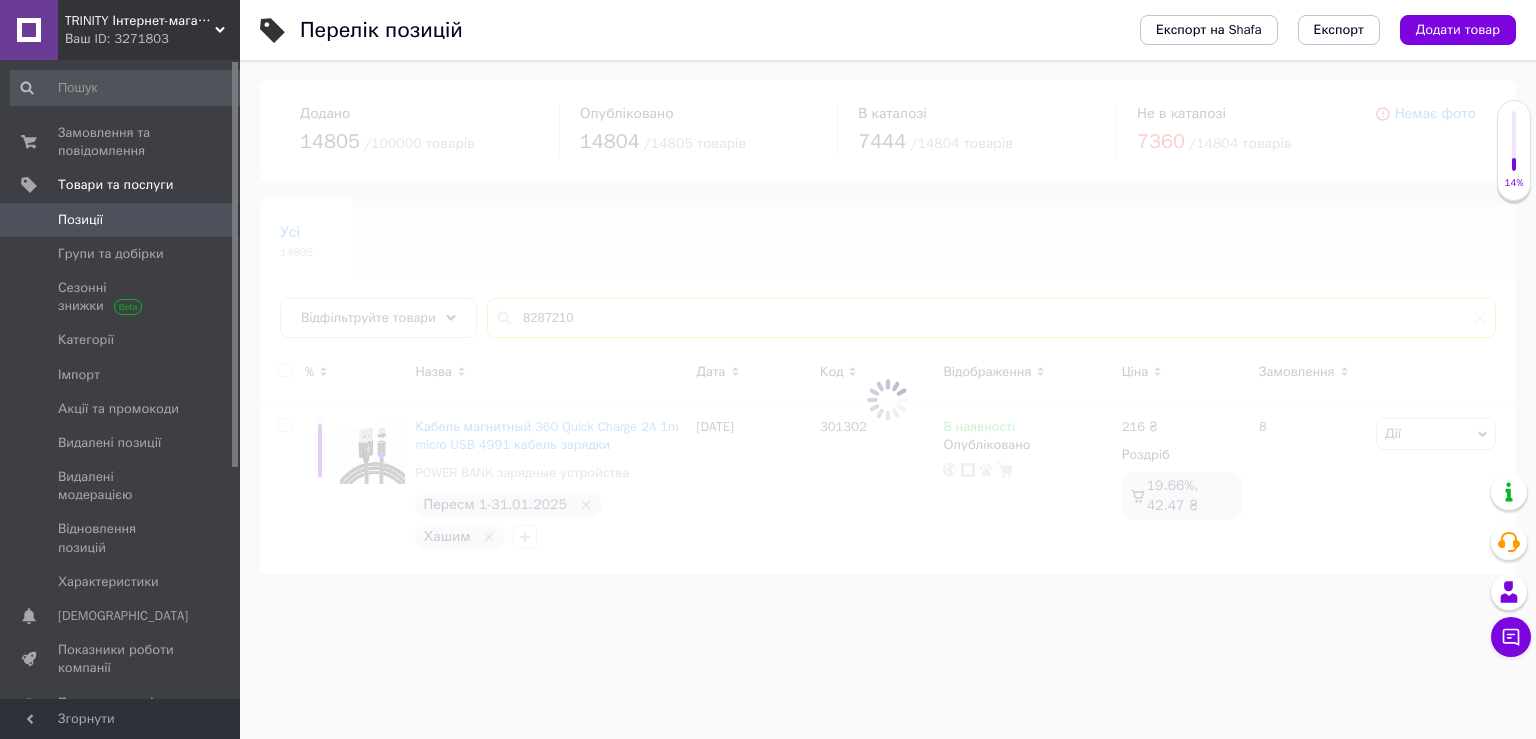 type on "8287210" 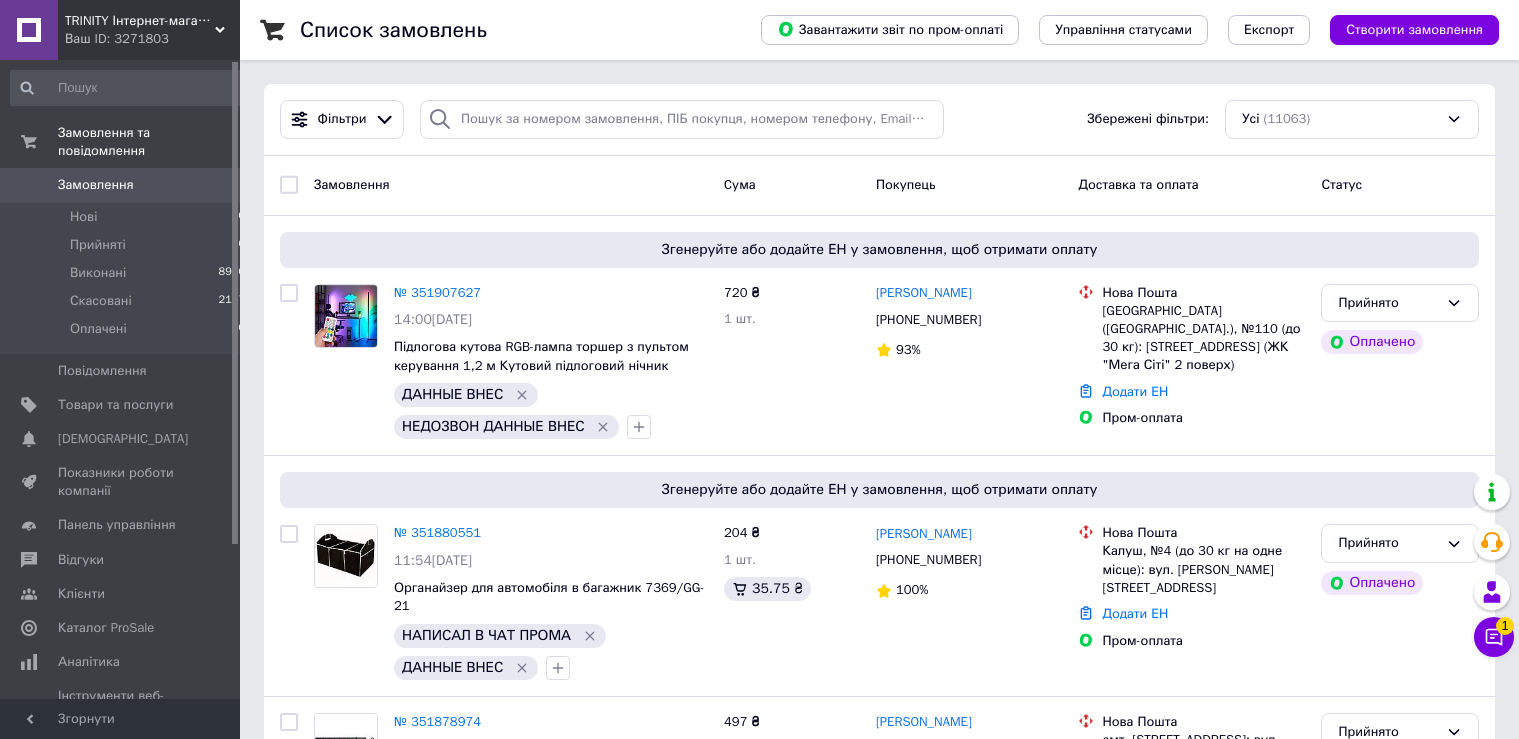 scroll, scrollTop: 0, scrollLeft: 0, axis: both 